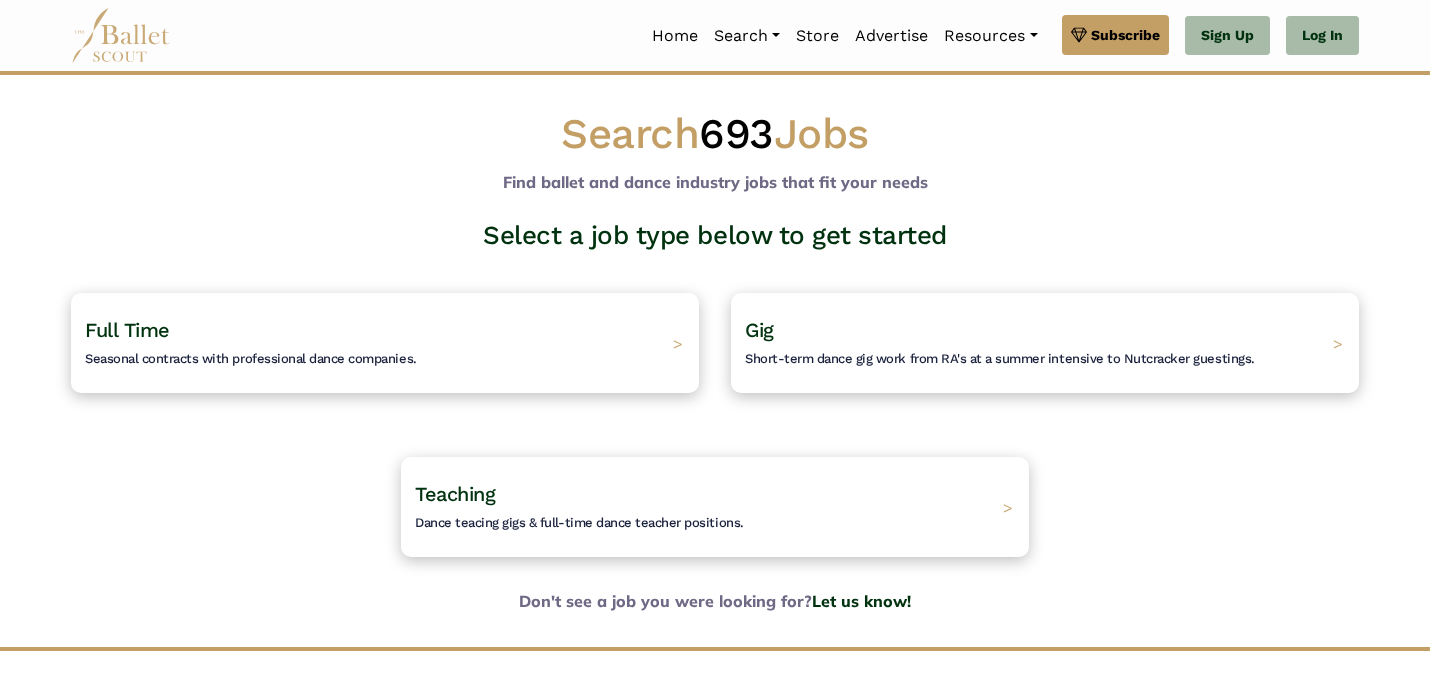 scroll, scrollTop: 0, scrollLeft: 0, axis: both 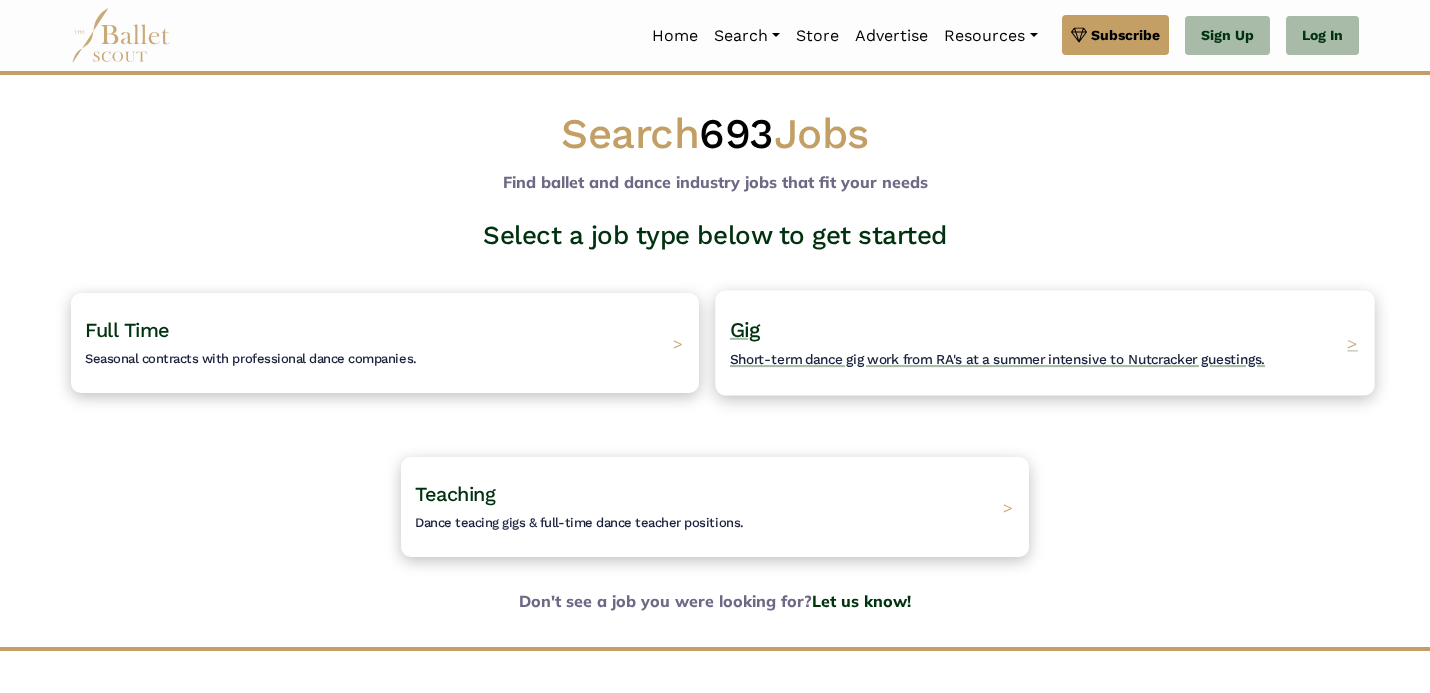 click on "Short-term dance gig
work from RA's at a summer intensive to Nutcracker guestings." at bounding box center (997, 359) 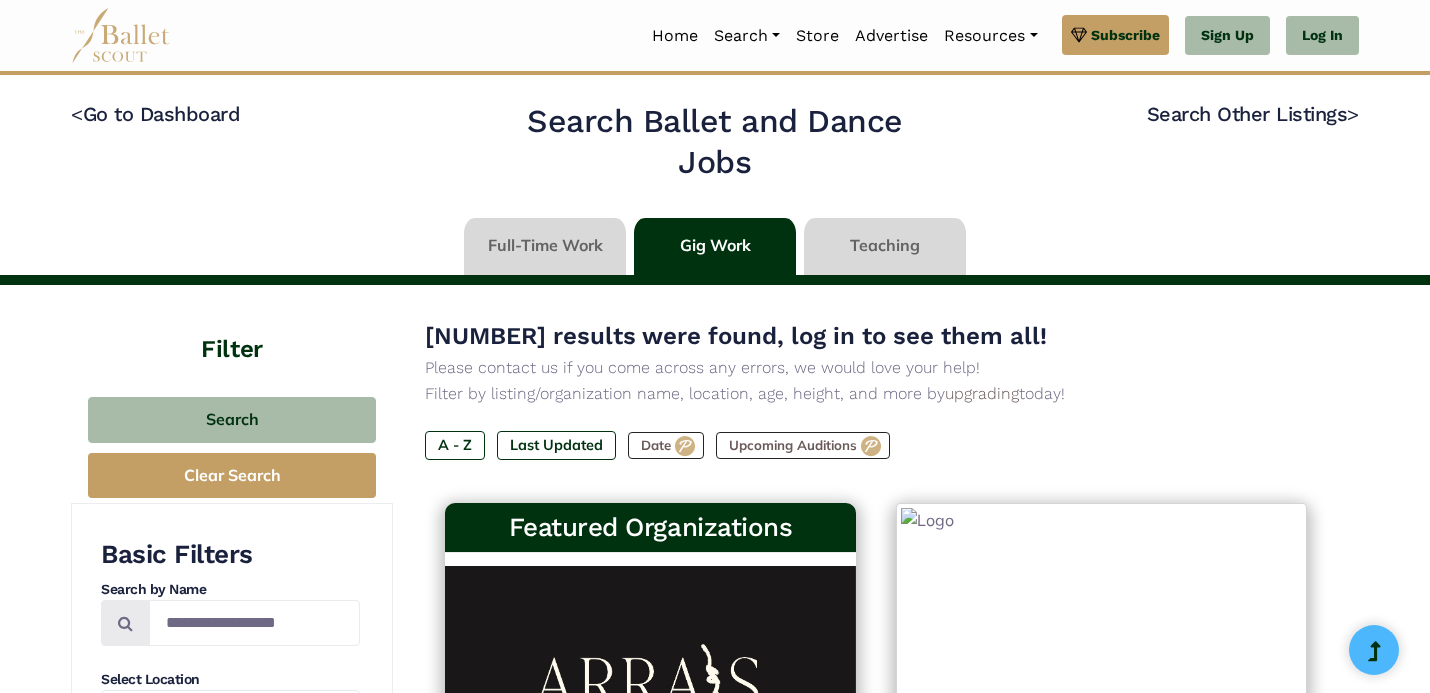 scroll, scrollTop: 0, scrollLeft: 0, axis: both 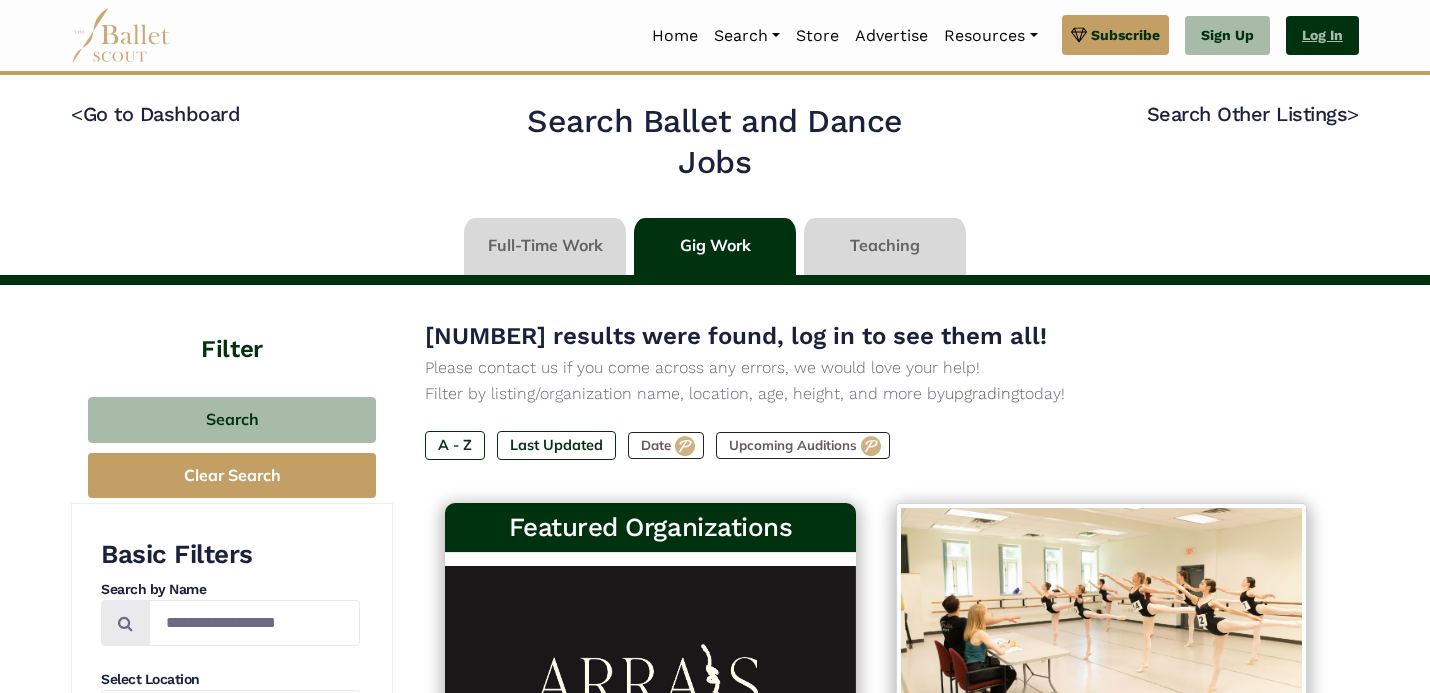 click on "Log In" at bounding box center (1322, 36) 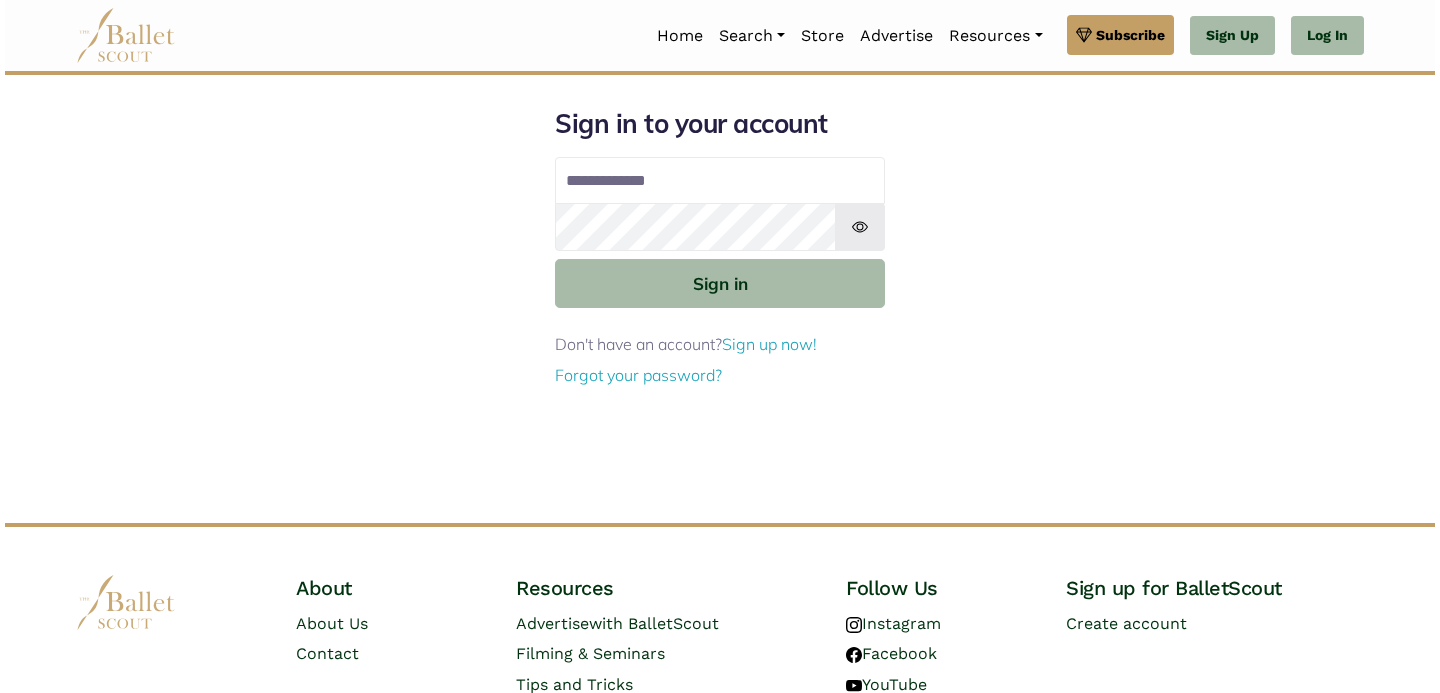 scroll, scrollTop: 0, scrollLeft: 0, axis: both 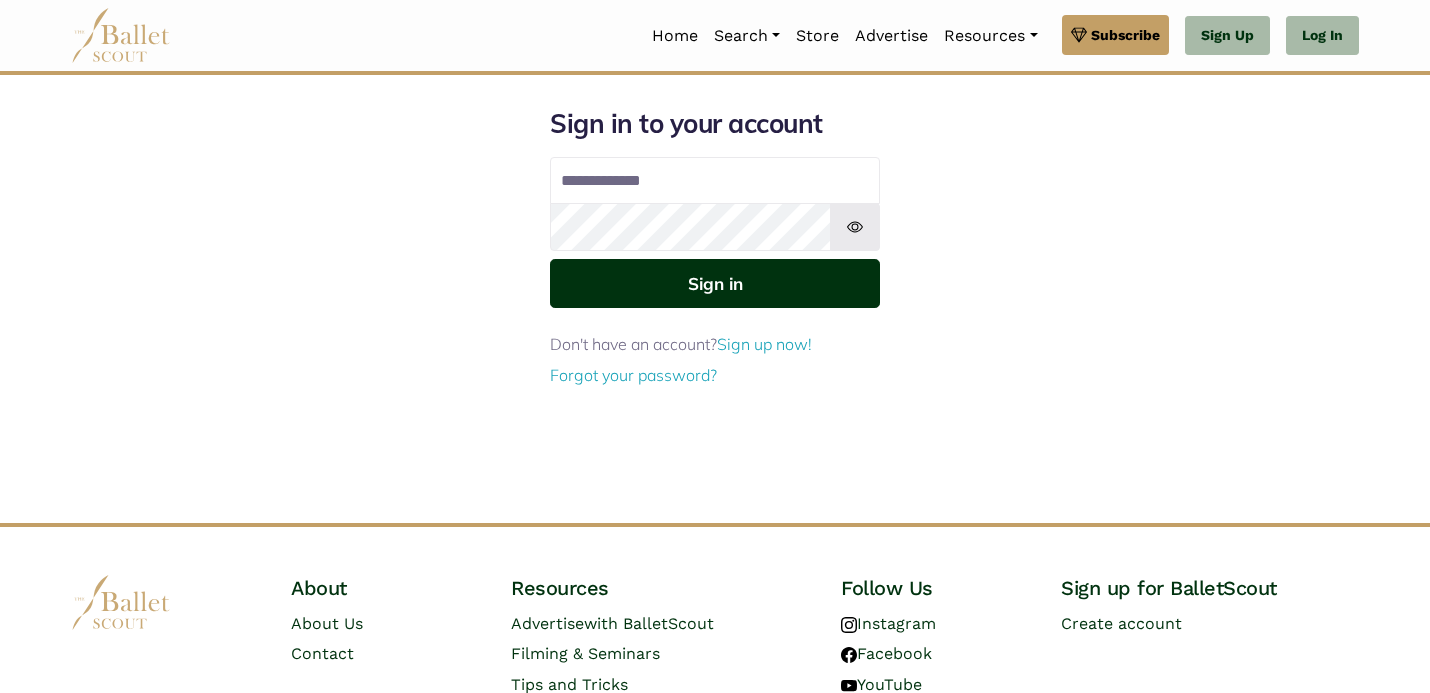 type on "**********" 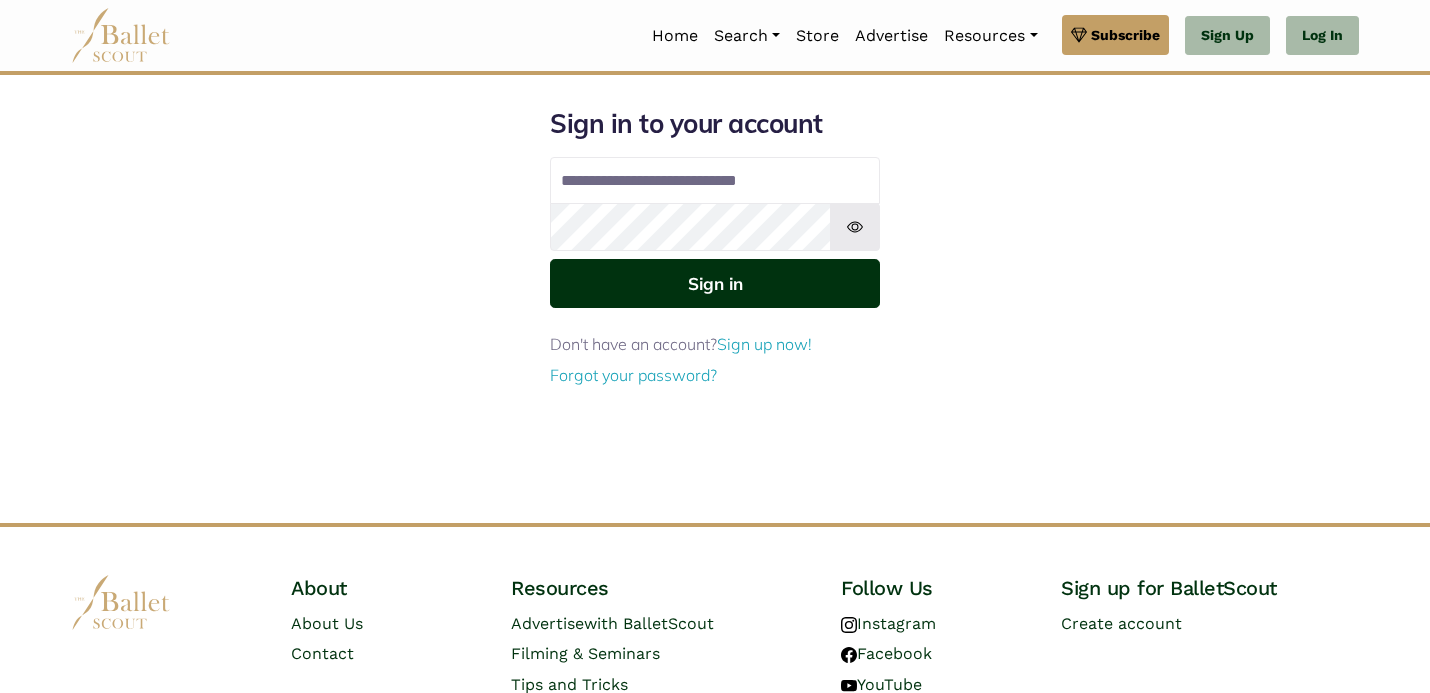 click on "Sign in" at bounding box center (715, 283) 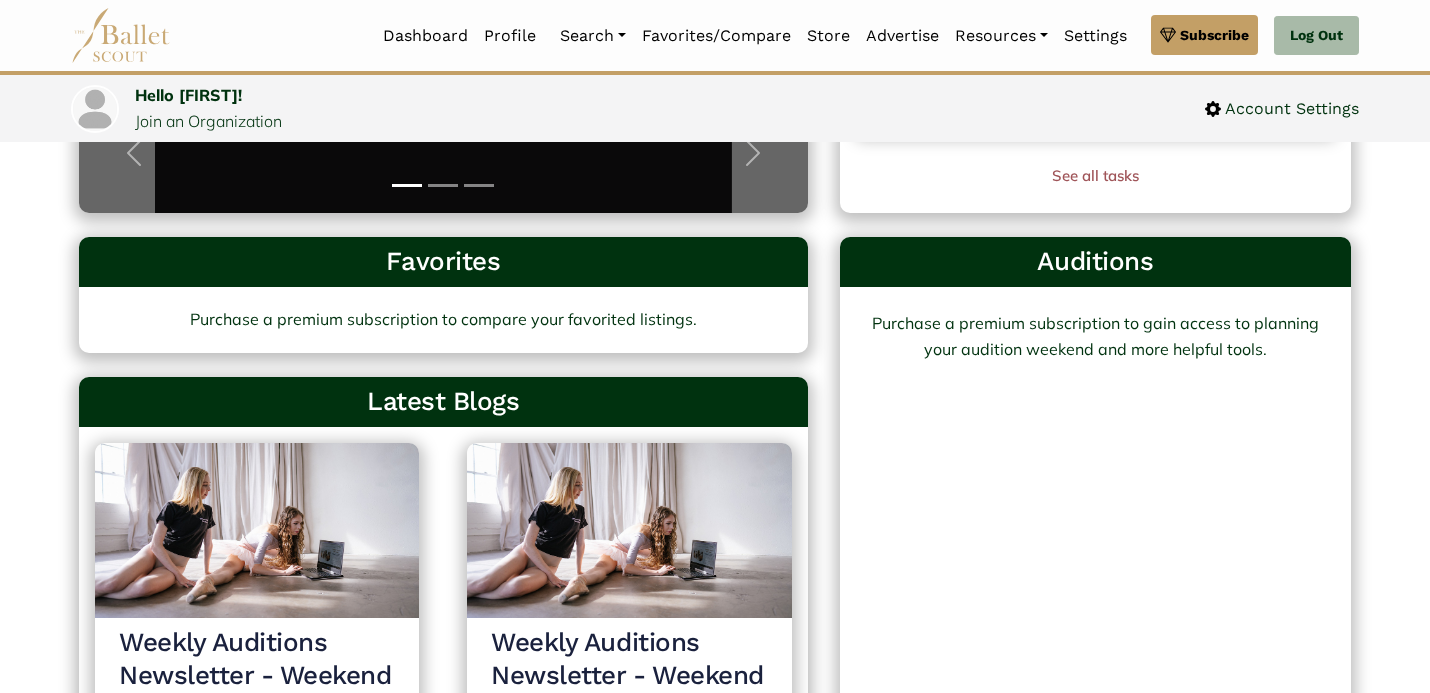 scroll, scrollTop: 0, scrollLeft: 0, axis: both 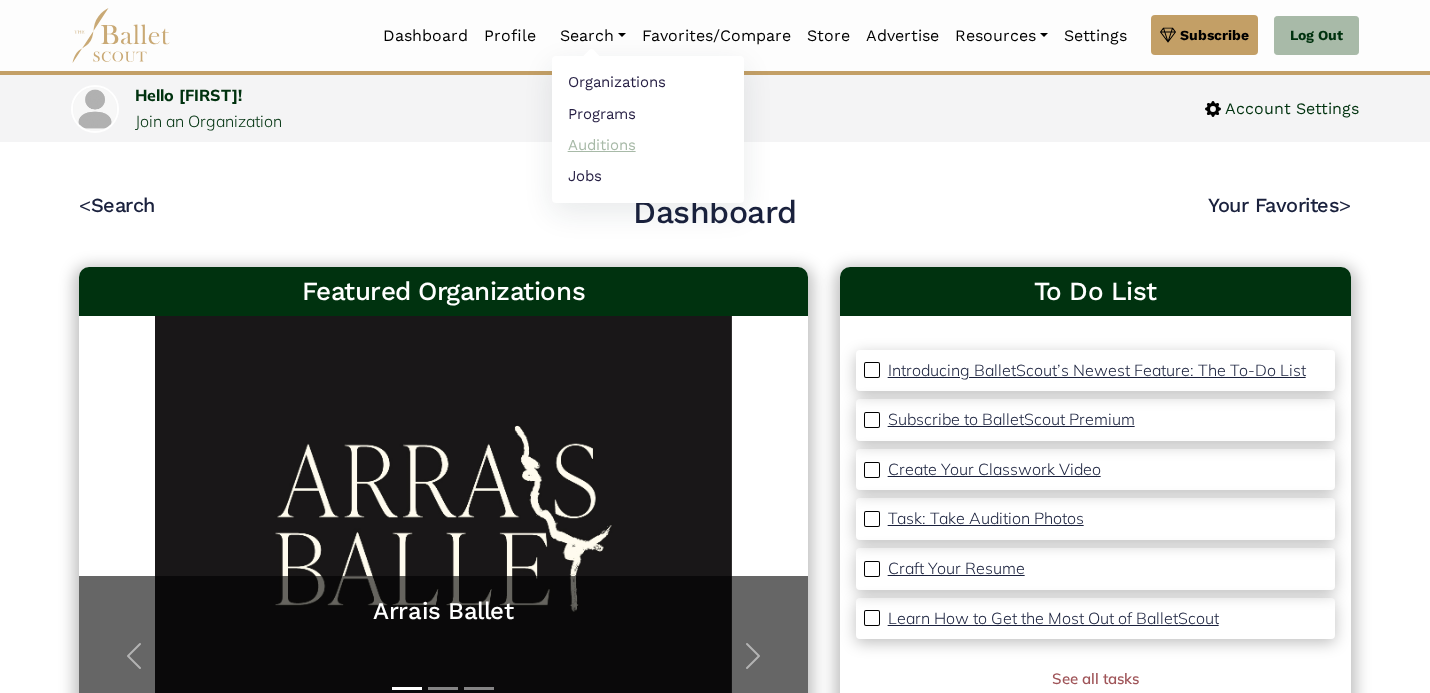 click on "Auditions" at bounding box center [648, 144] 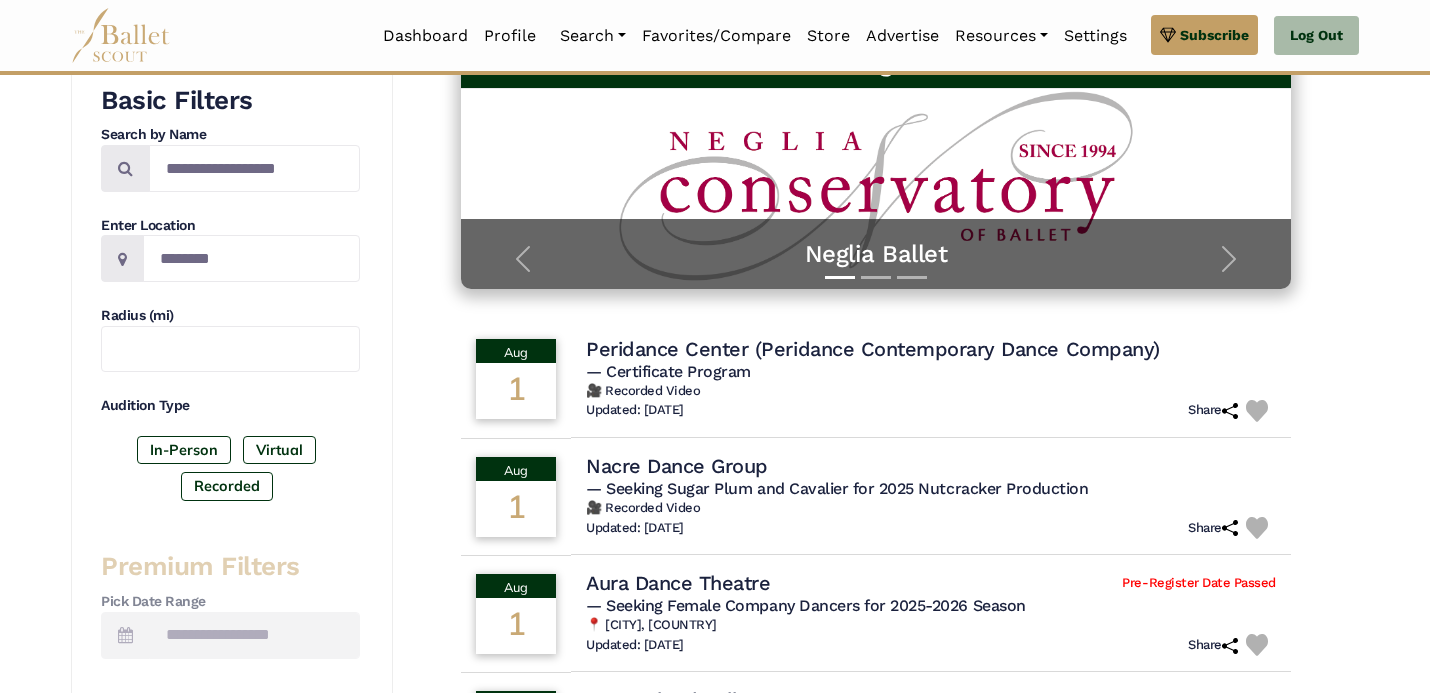 scroll, scrollTop: 362, scrollLeft: 0, axis: vertical 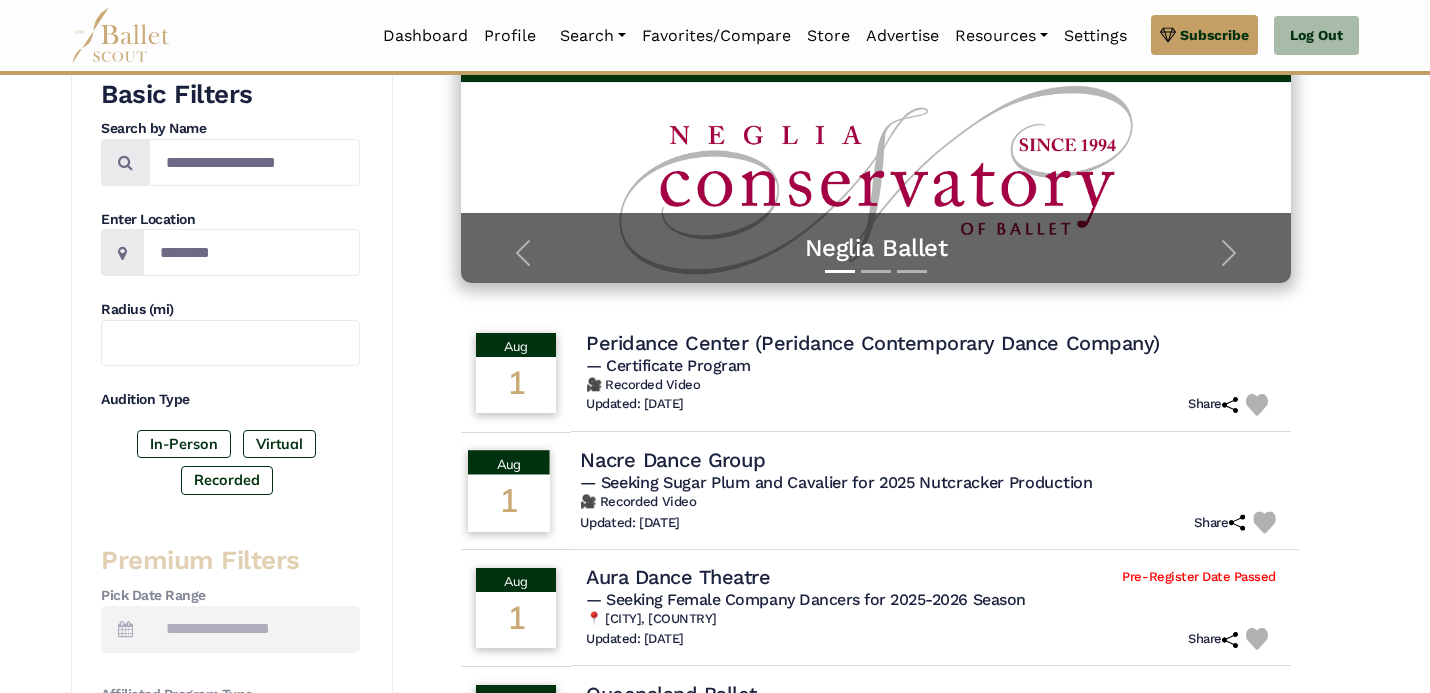click on "Nacre Dance Group" at bounding box center [672, 459] 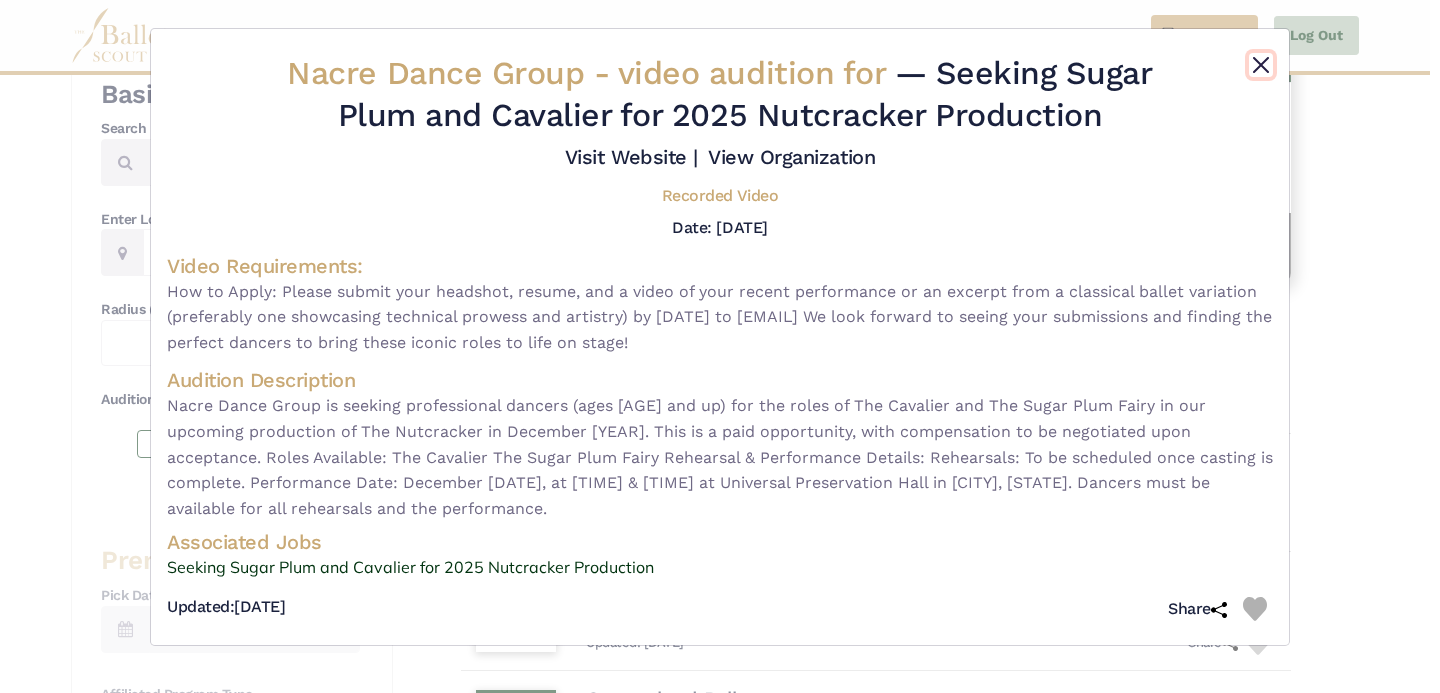 click at bounding box center (1261, 65) 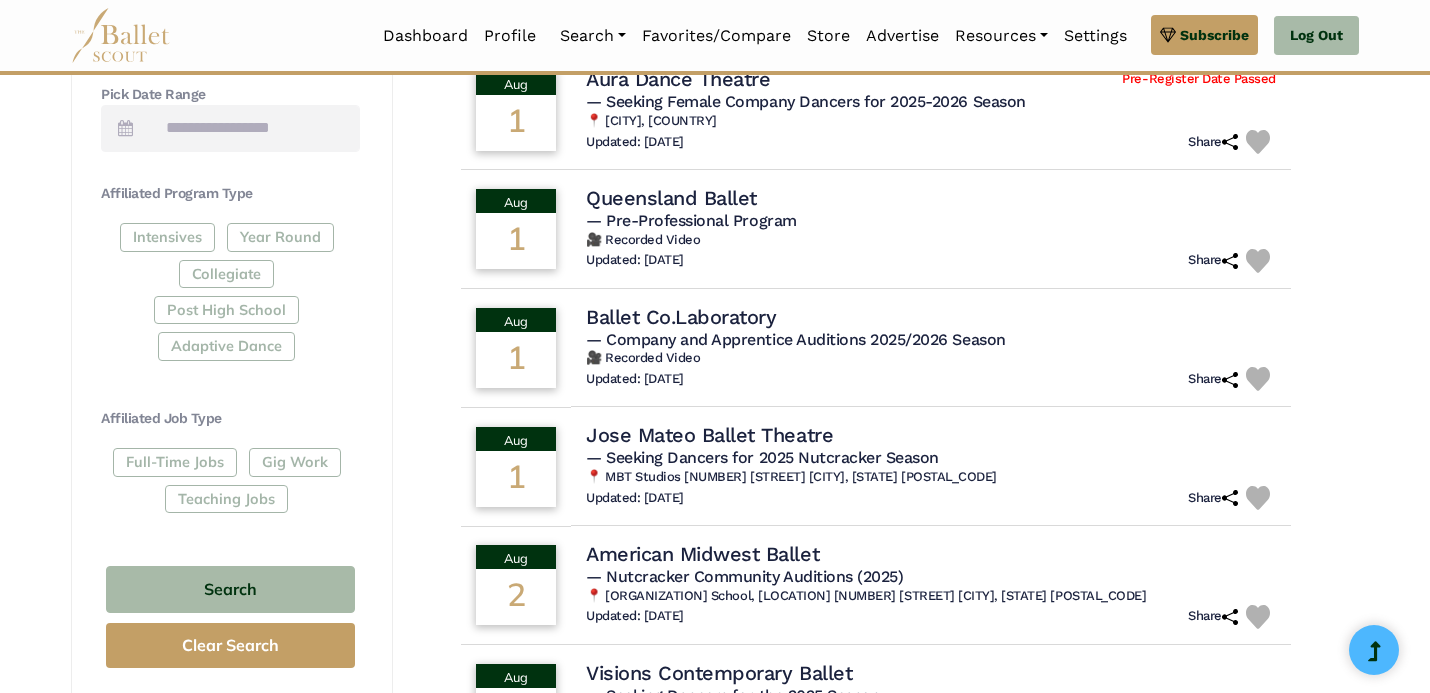 scroll, scrollTop: 864, scrollLeft: 0, axis: vertical 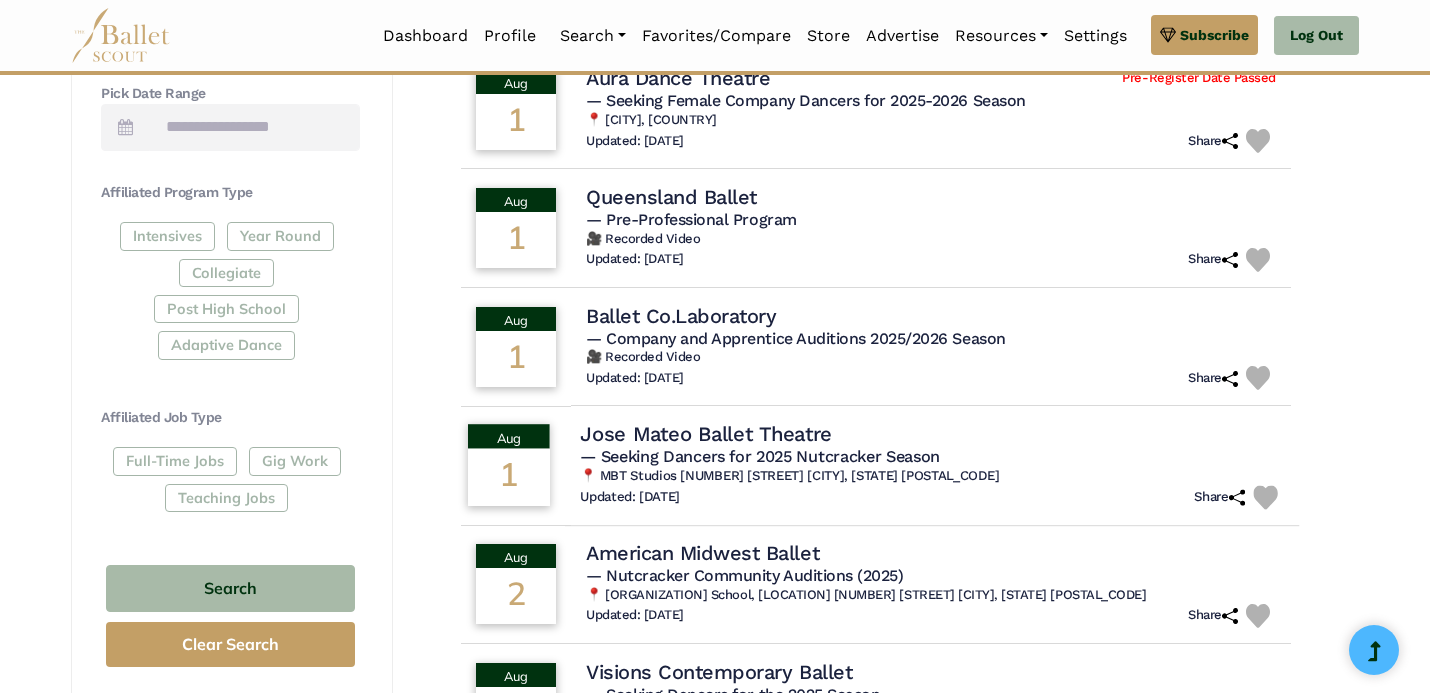 click on "— Seeking Dancers for 2025 Nutcracker Season" at bounding box center [760, 456] 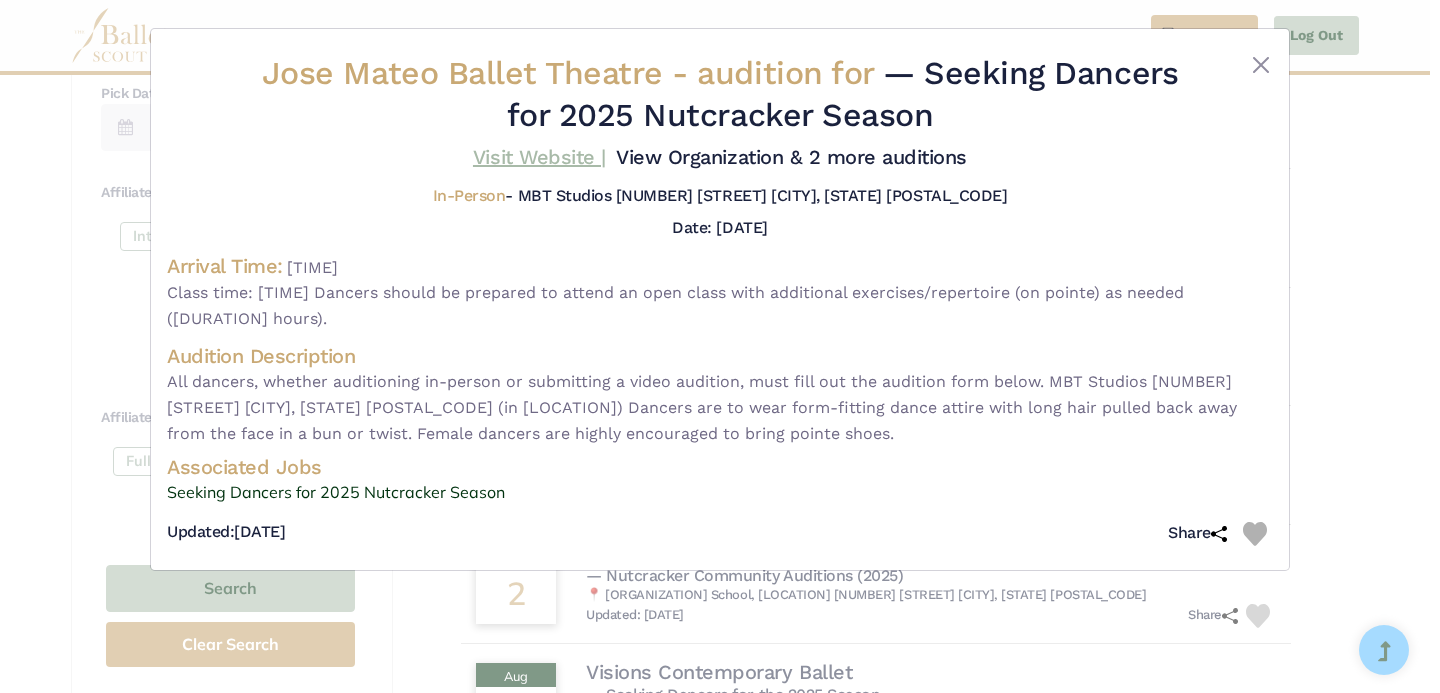 click on "Visit Website |" at bounding box center (539, 157) 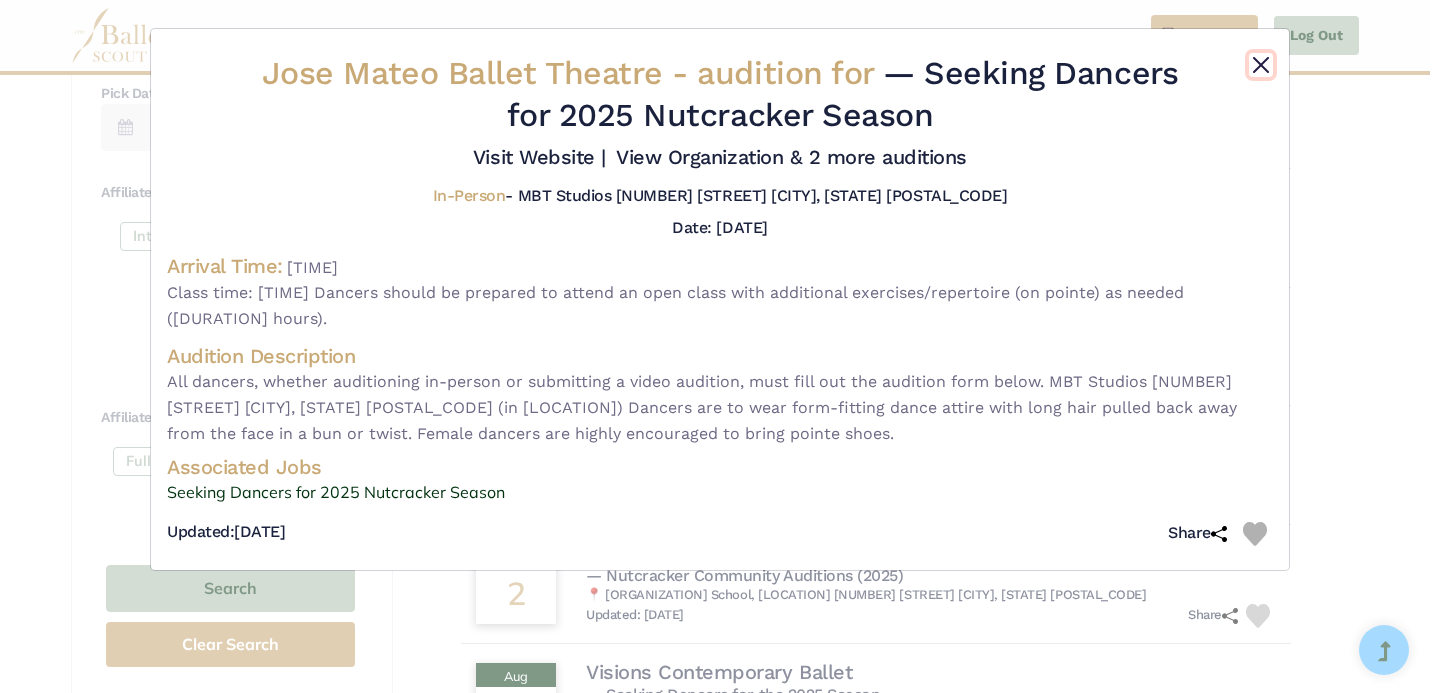 click at bounding box center [1261, 65] 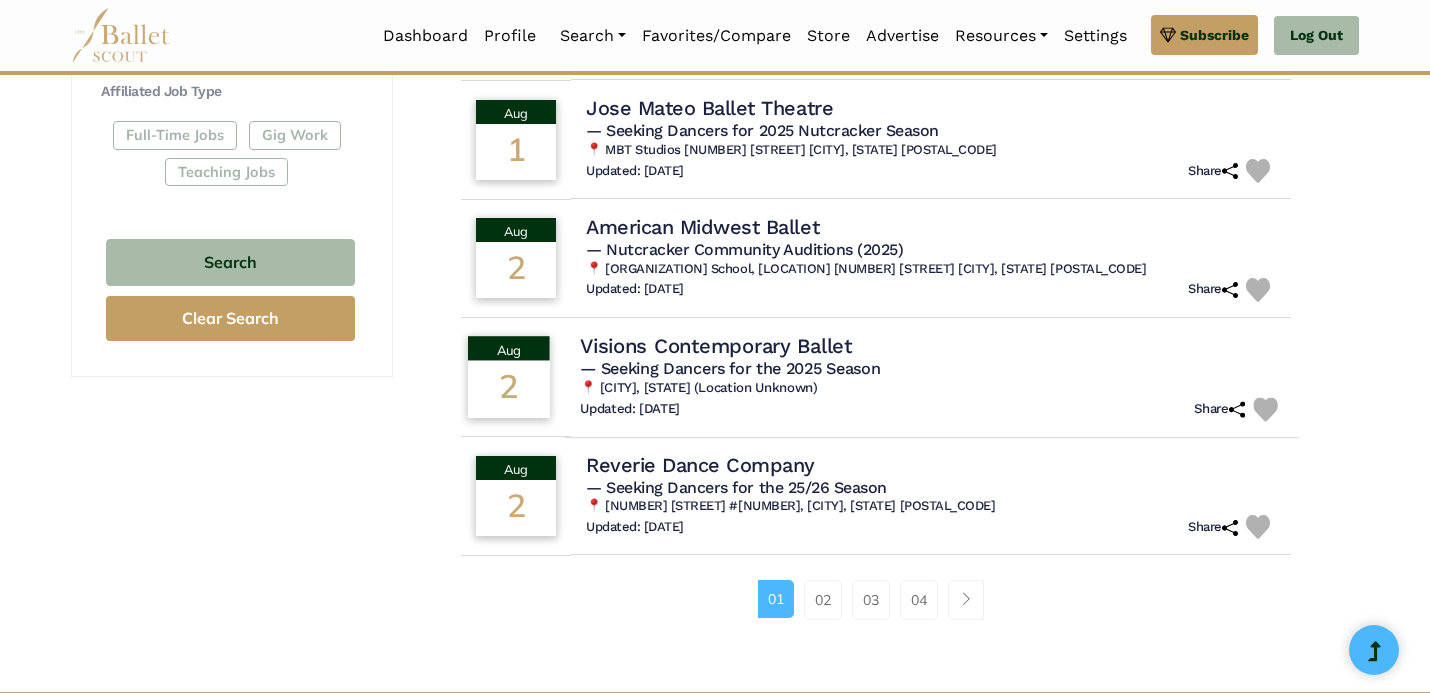 scroll, scrollTop: 1191, scrollLeft: 0, axis: vertical 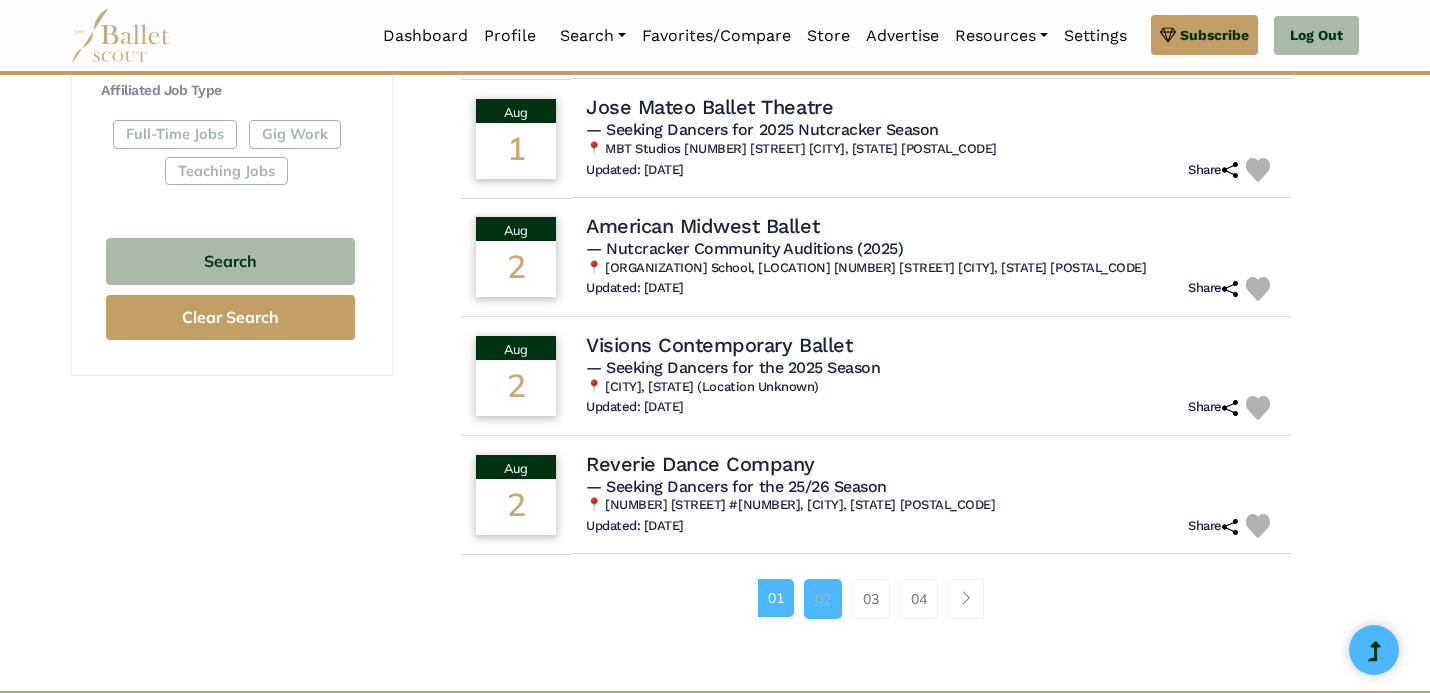 click on "02" at bounding box center (823, 599) 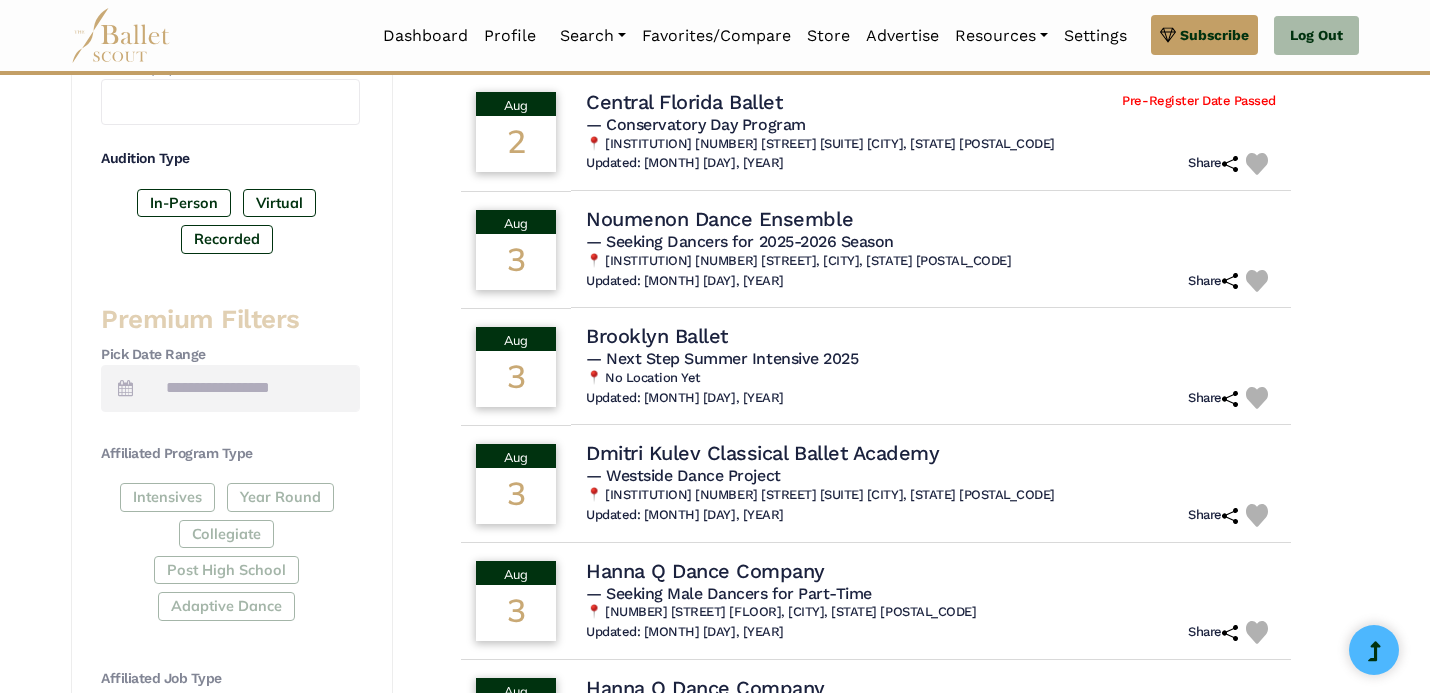 scroll, scrollTop: 606, scrollLeft: 0, axis: vertical 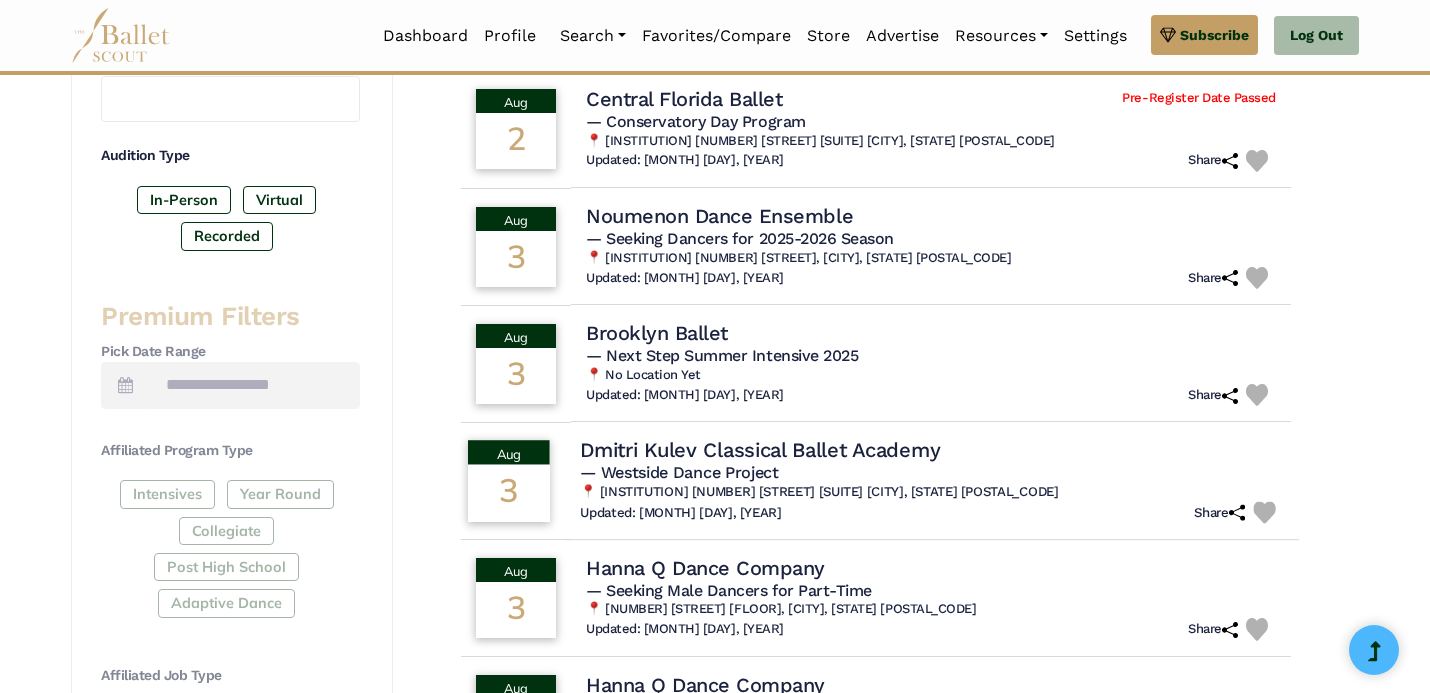 click on "Dmitri Kulev Classical Ballet Academy" at bounding box center (760, 450) 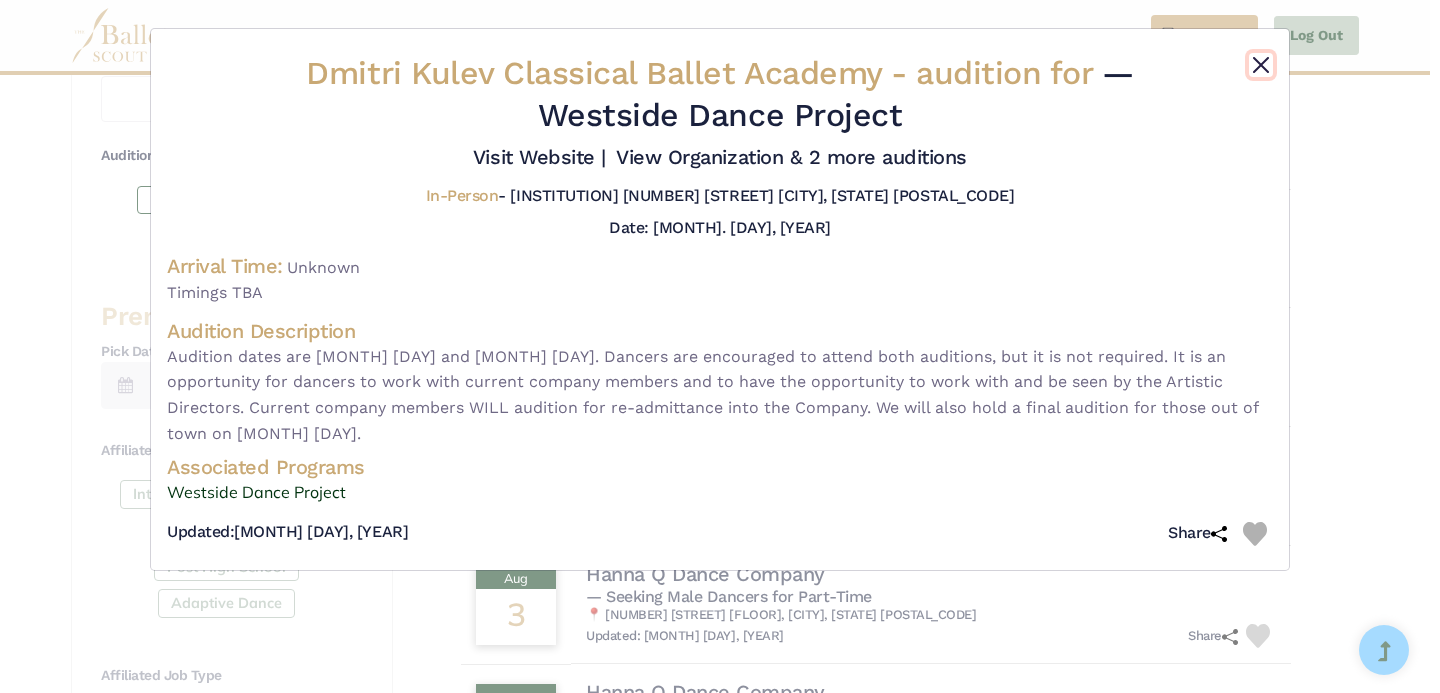 click at bounding box center [1261, 65] 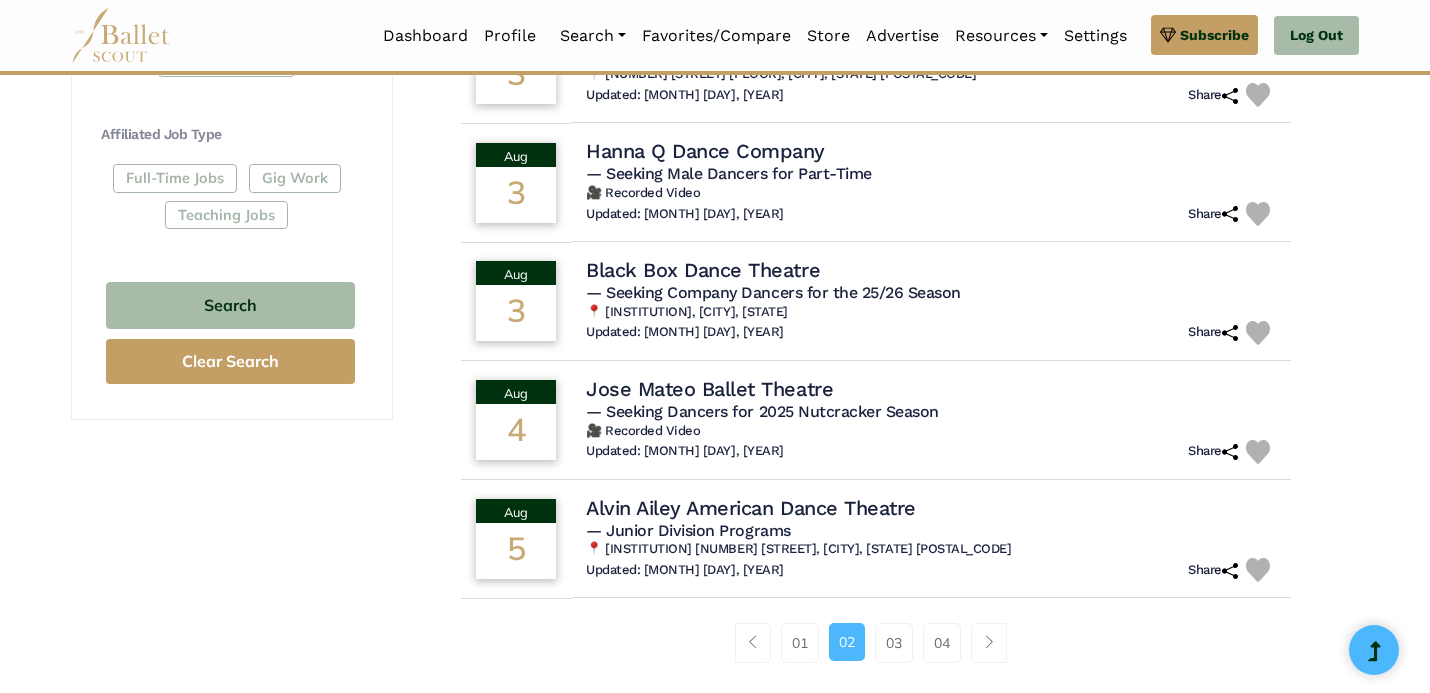 scroll, scrollTop: 1174, scrollLeft: 0, axis: vertical 